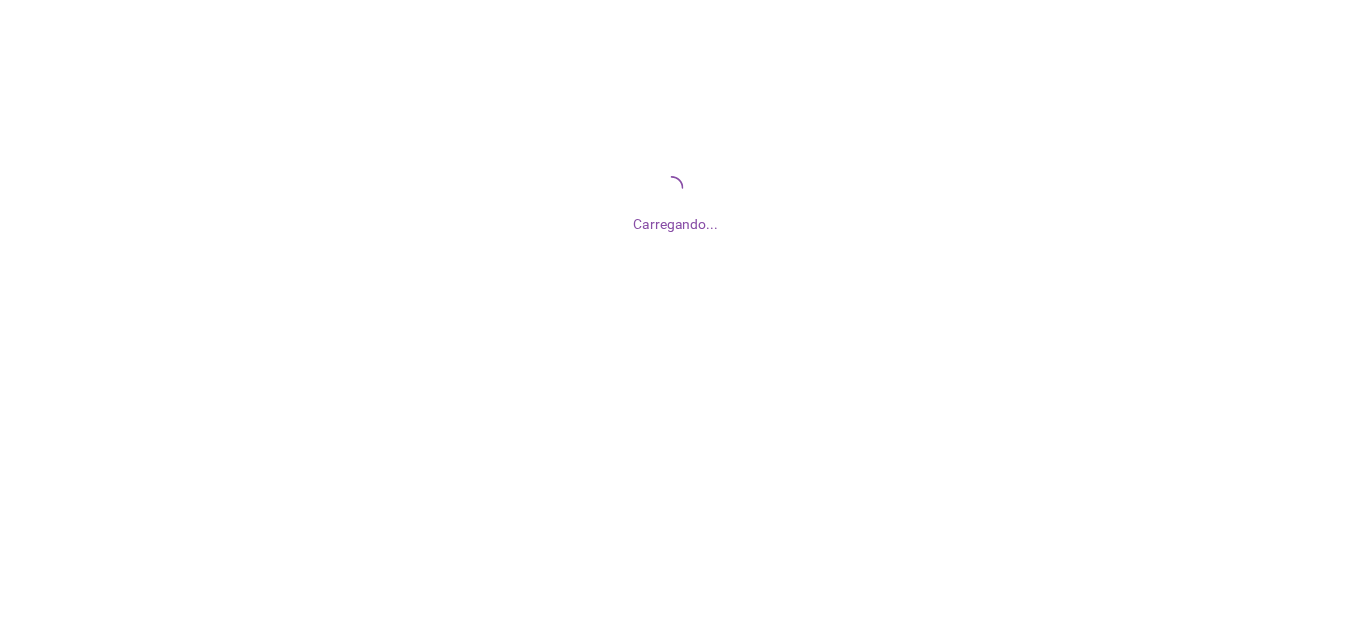 scroll, scrollTop: 0, scrollLeft: 0, axis: both 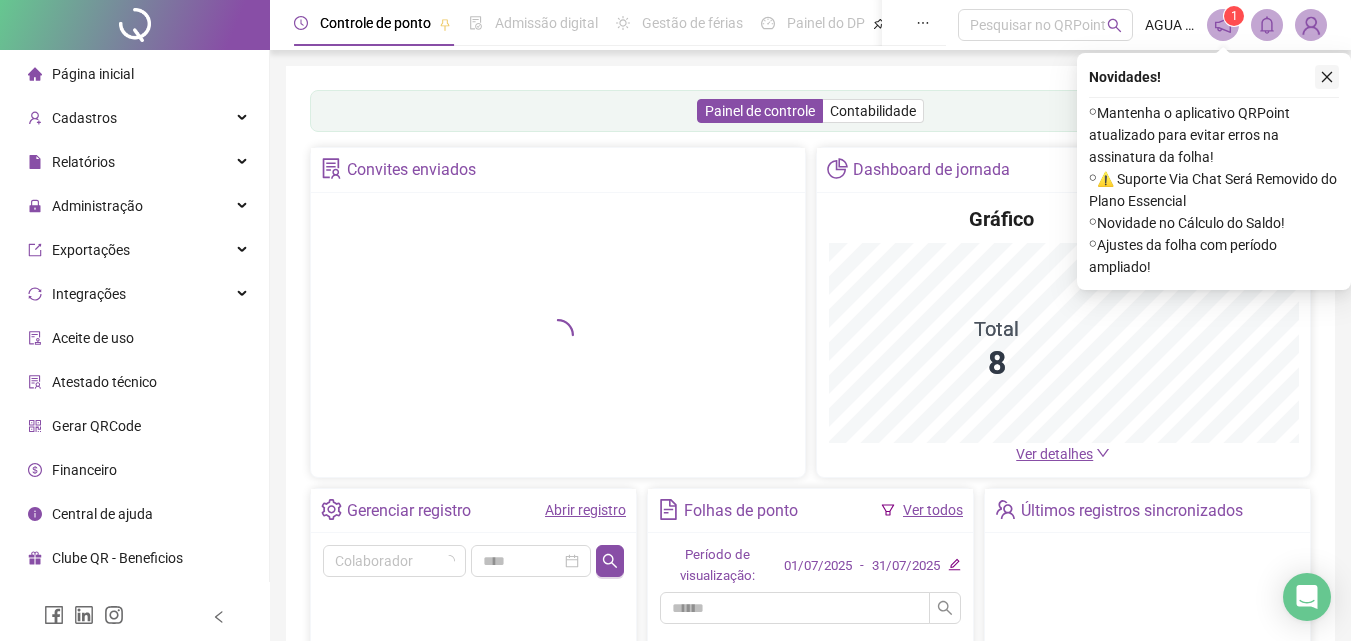 click 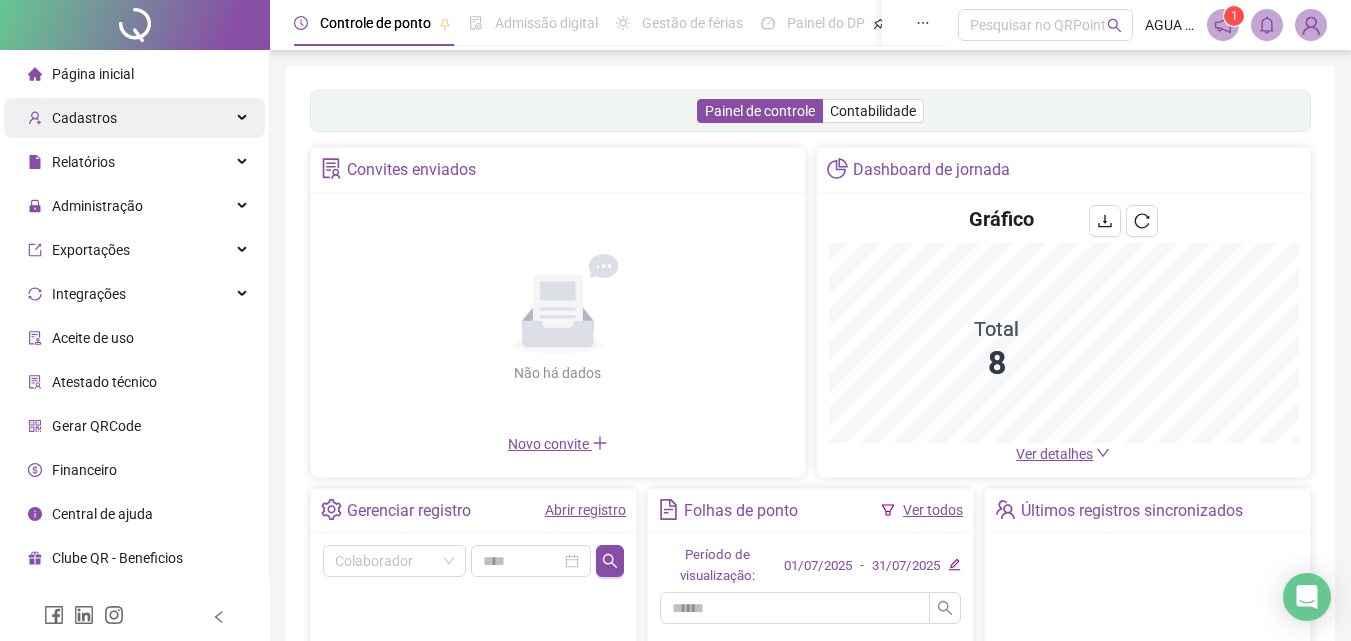 click on "Cadastros" at bounding box center [134, 118] 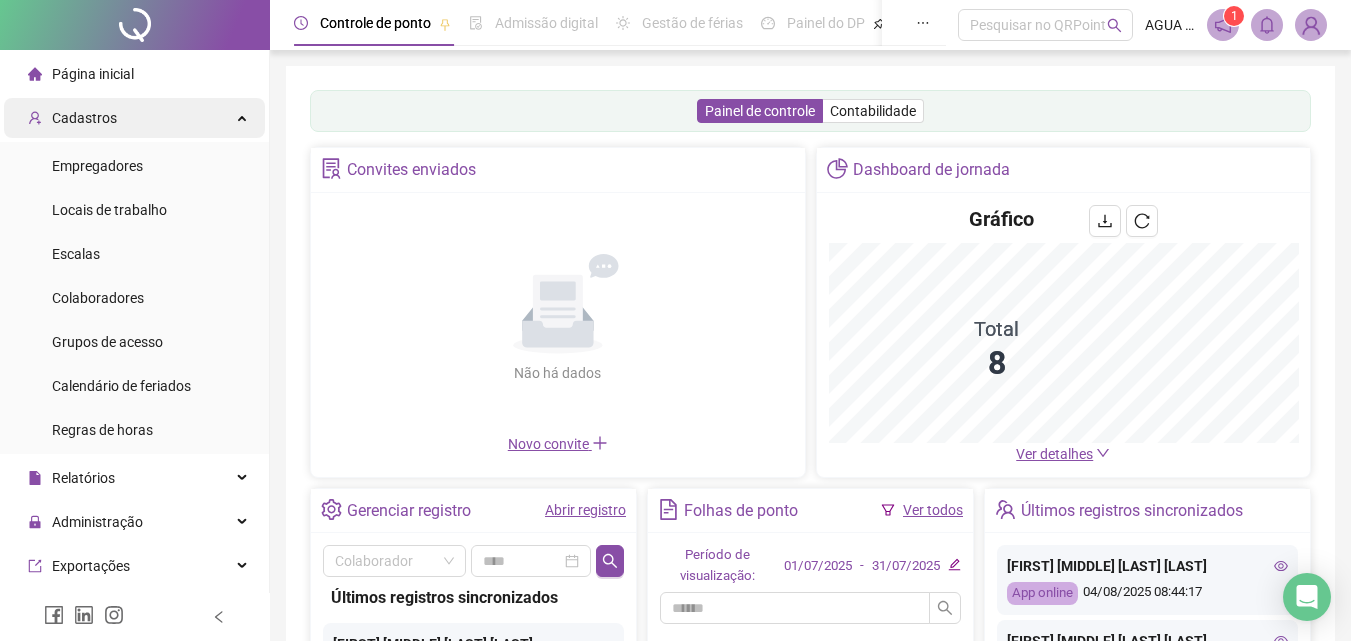 click on "Cadastros" at bounding box center [134, 118] 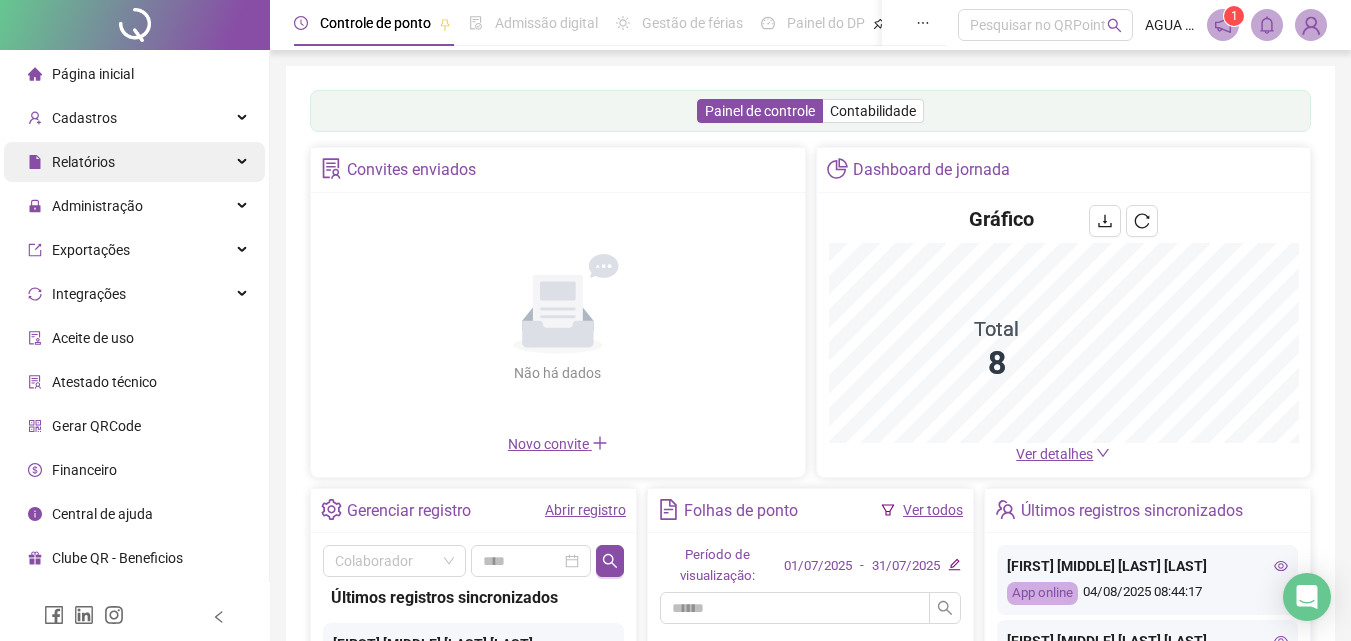 click on "Relatórios" at bounding box center [134, 162] 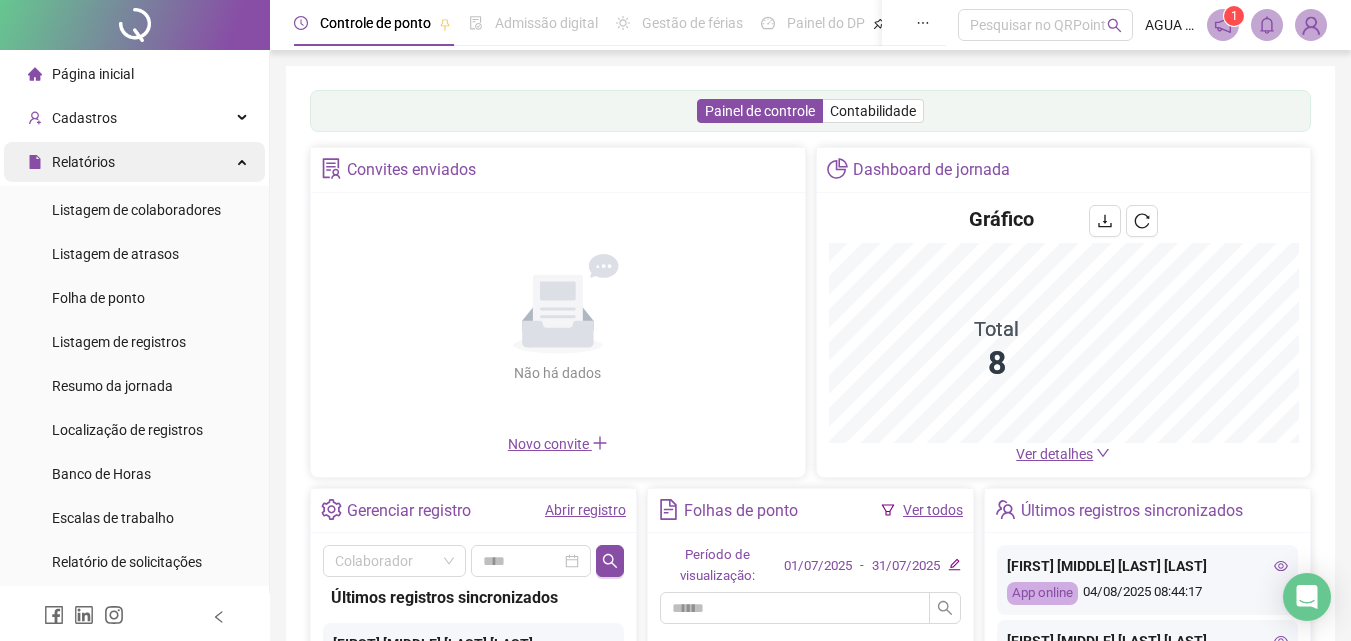 click on "Relatórios" at bounding box center (134, 162) 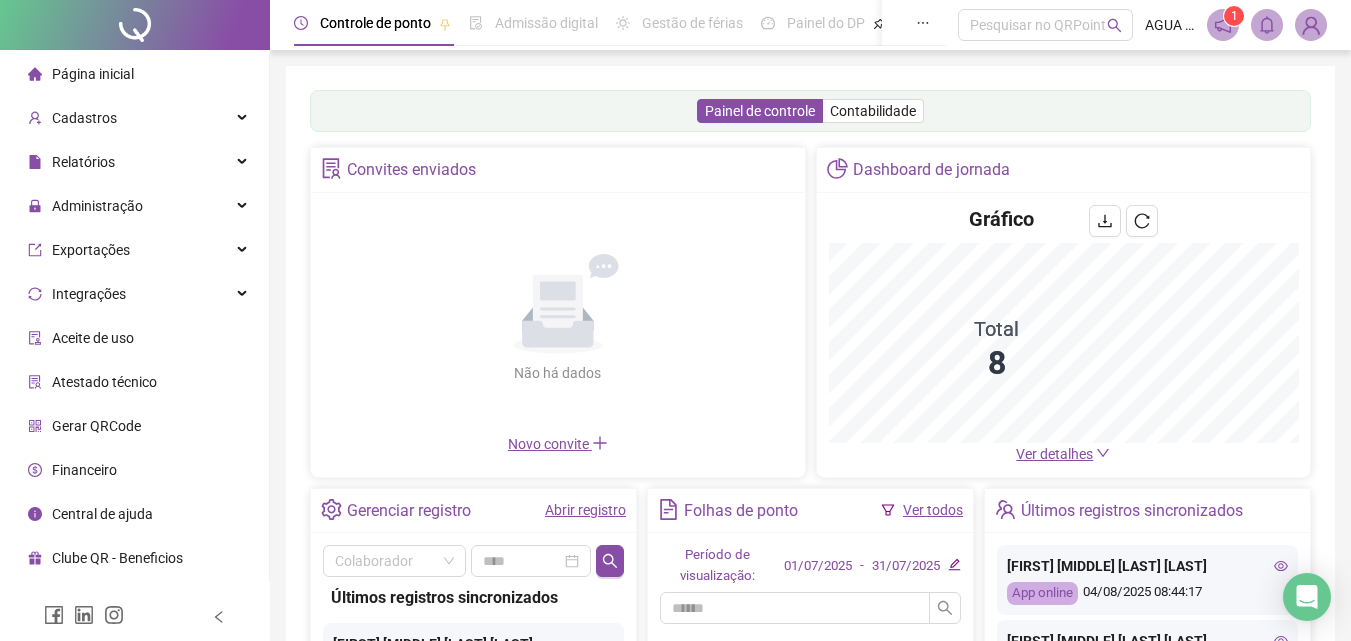 click on "Financeiro" at bounding box center [134, 470] 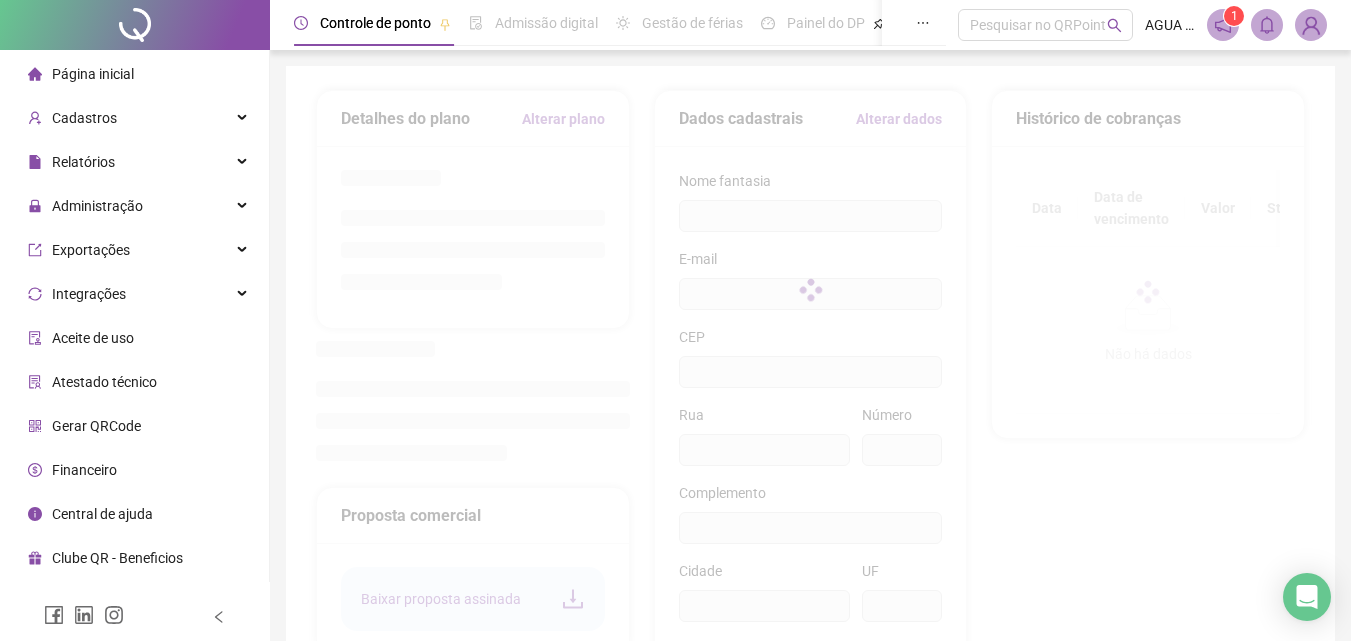 type on "**********" 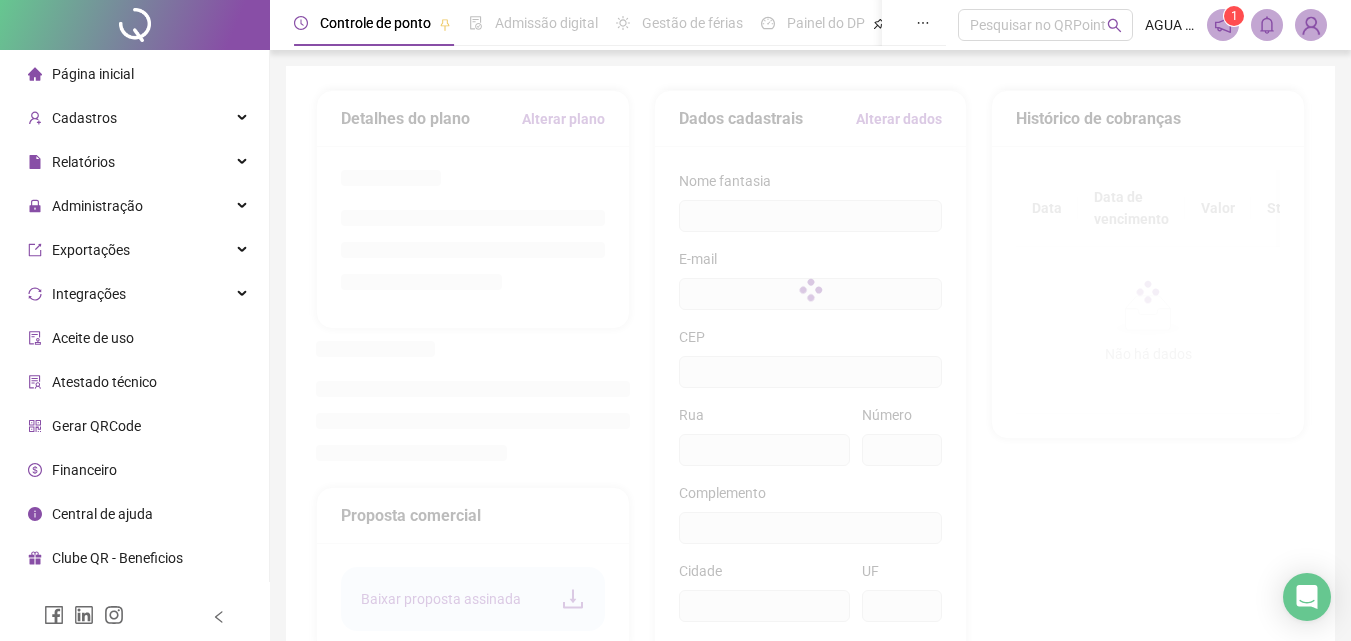 type on "**********" 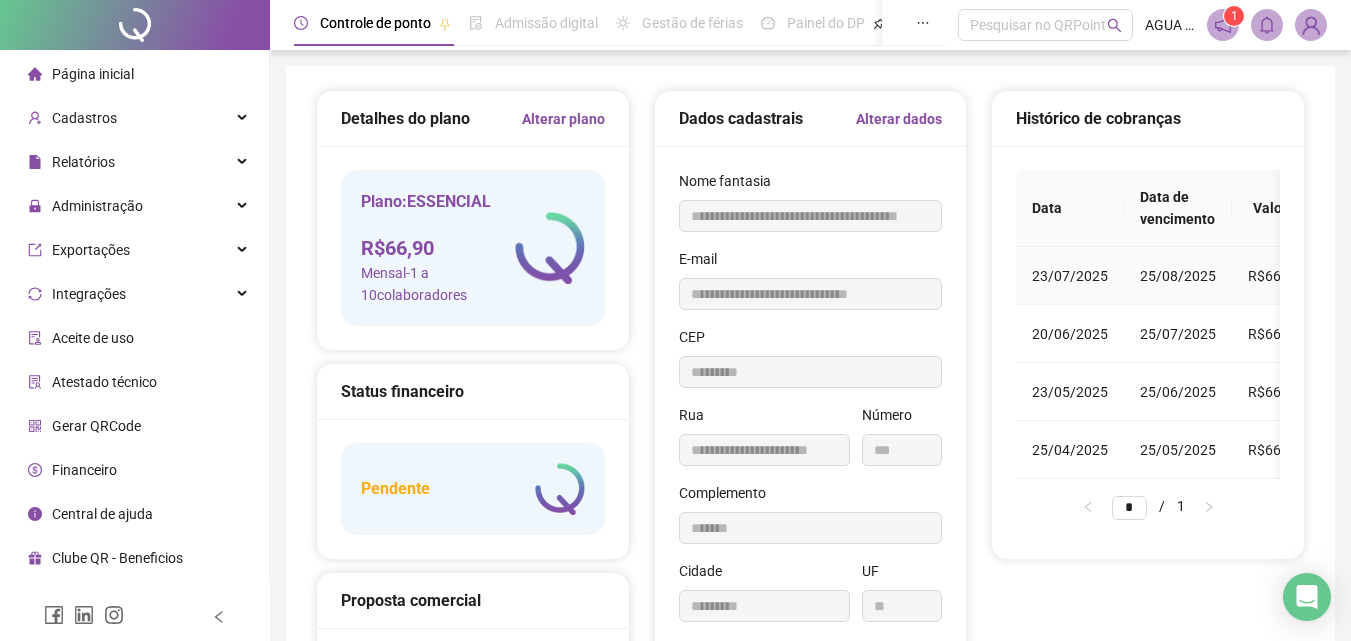 type on "*********" 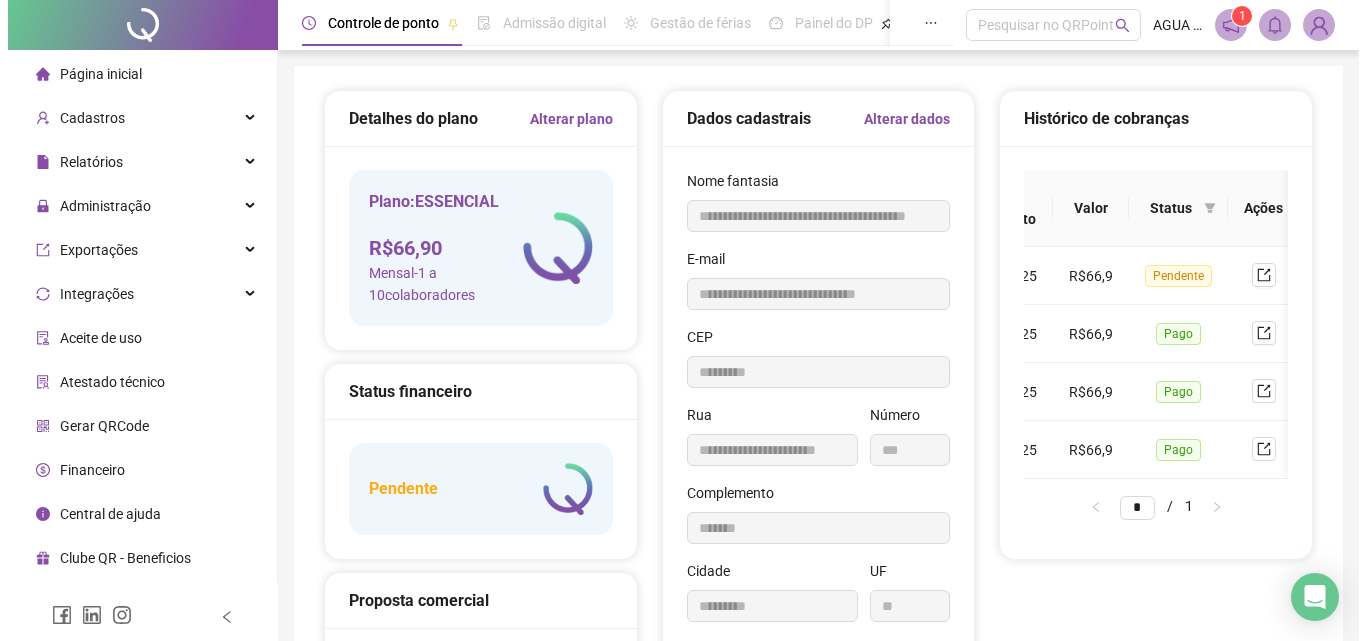 scroll, scrollTop: 0, scrollLeft: 0, axis: both 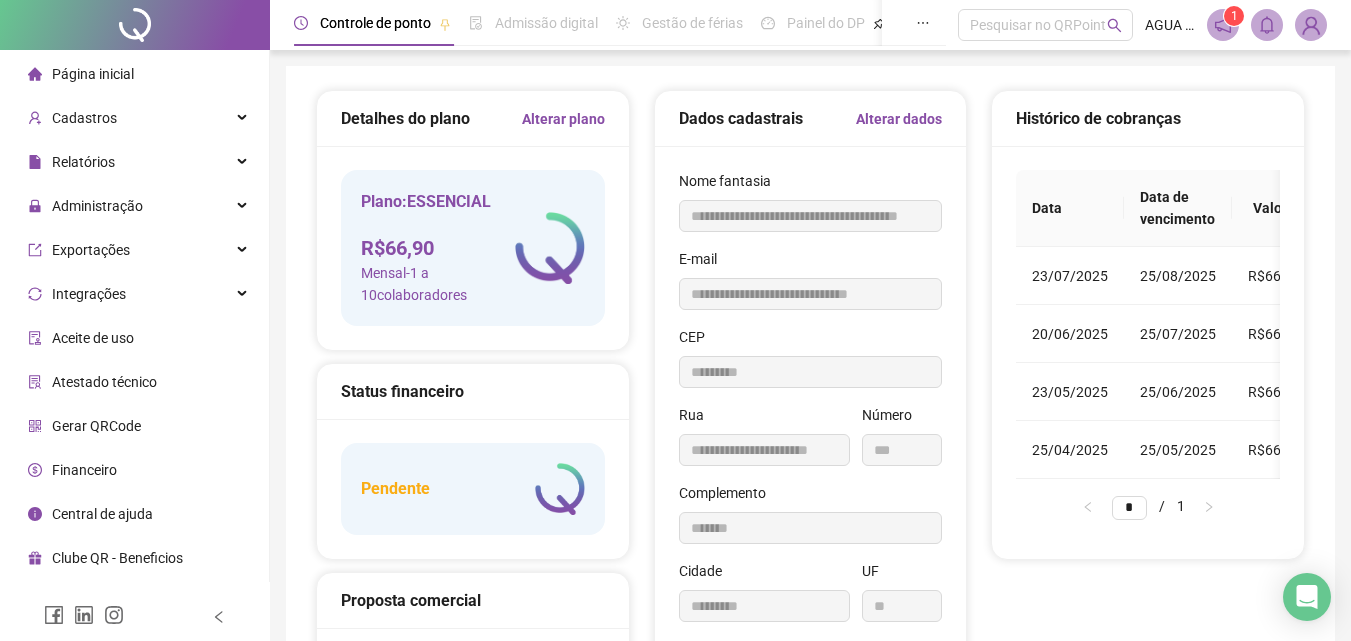 click at bounding box center (1311, 25) 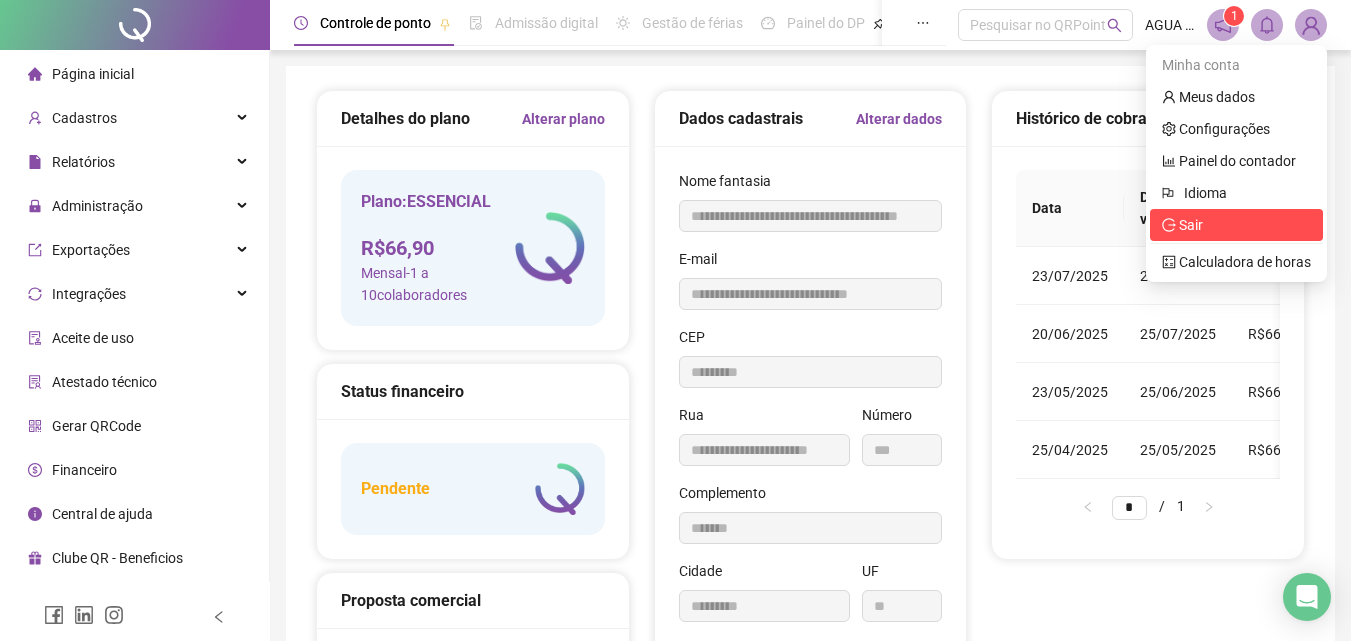 click on "Sair" at bounding box center (1236, 225) 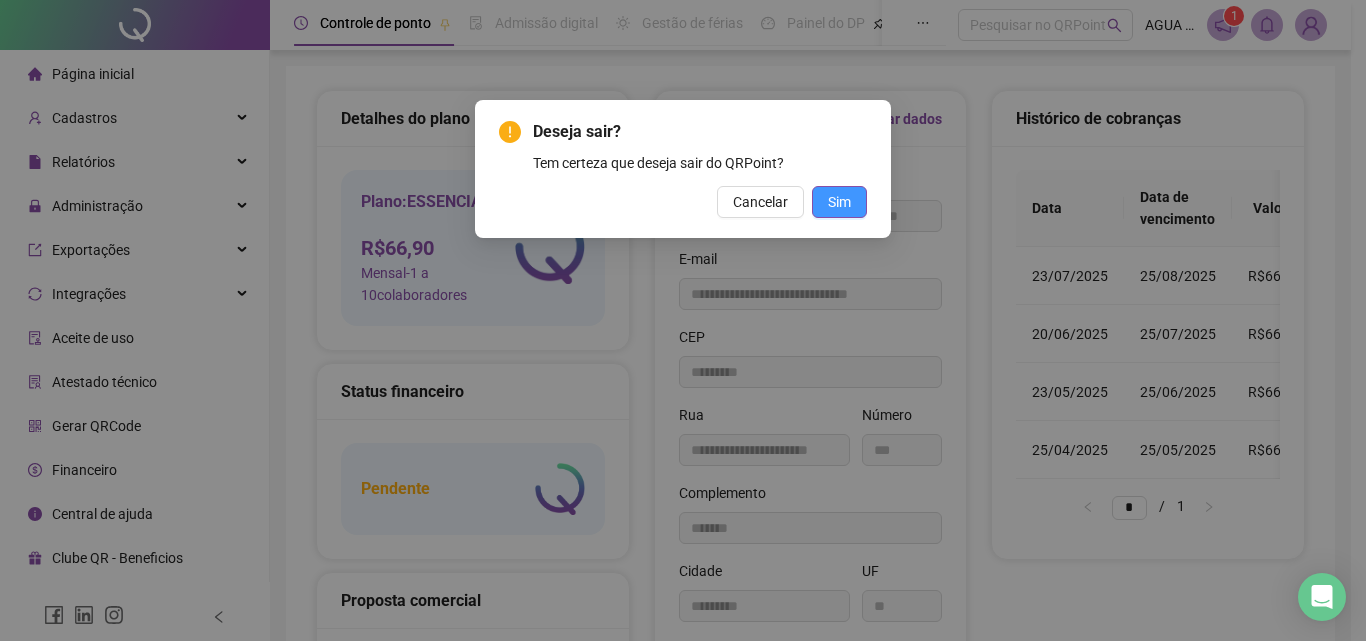 click on "Sim" at bounding box center (839, 202) 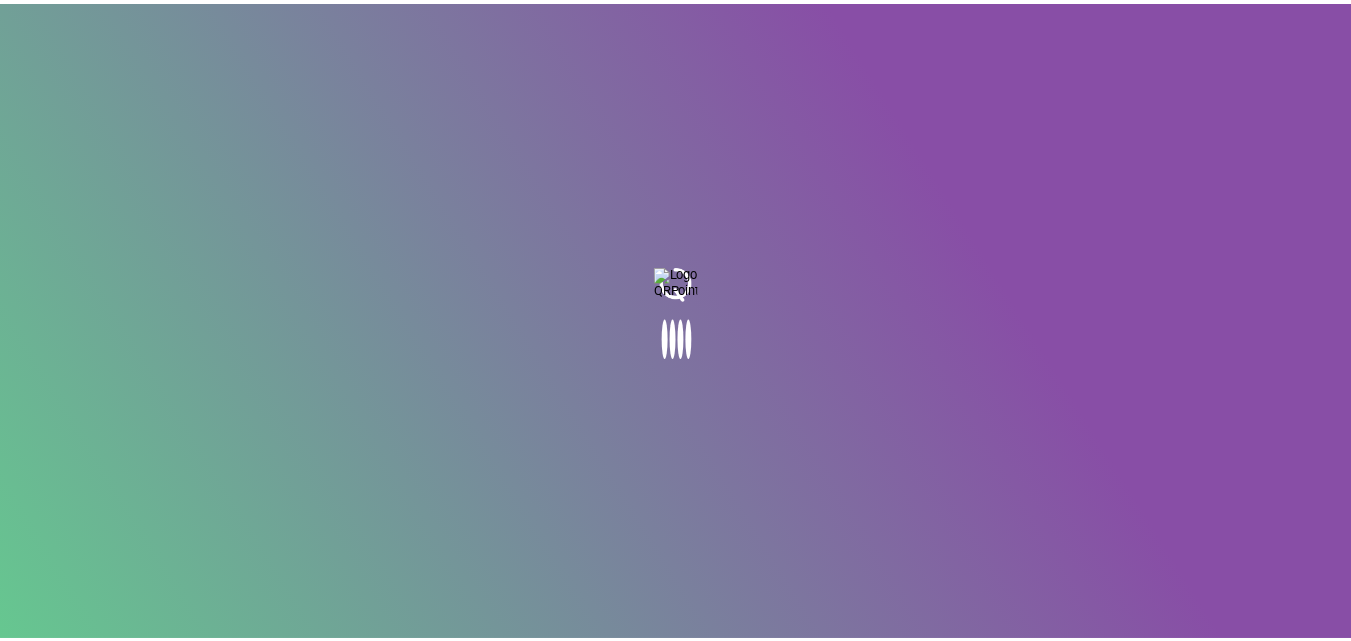 scroll, scrollTop: 0, scrollLeft: 0, axis: both 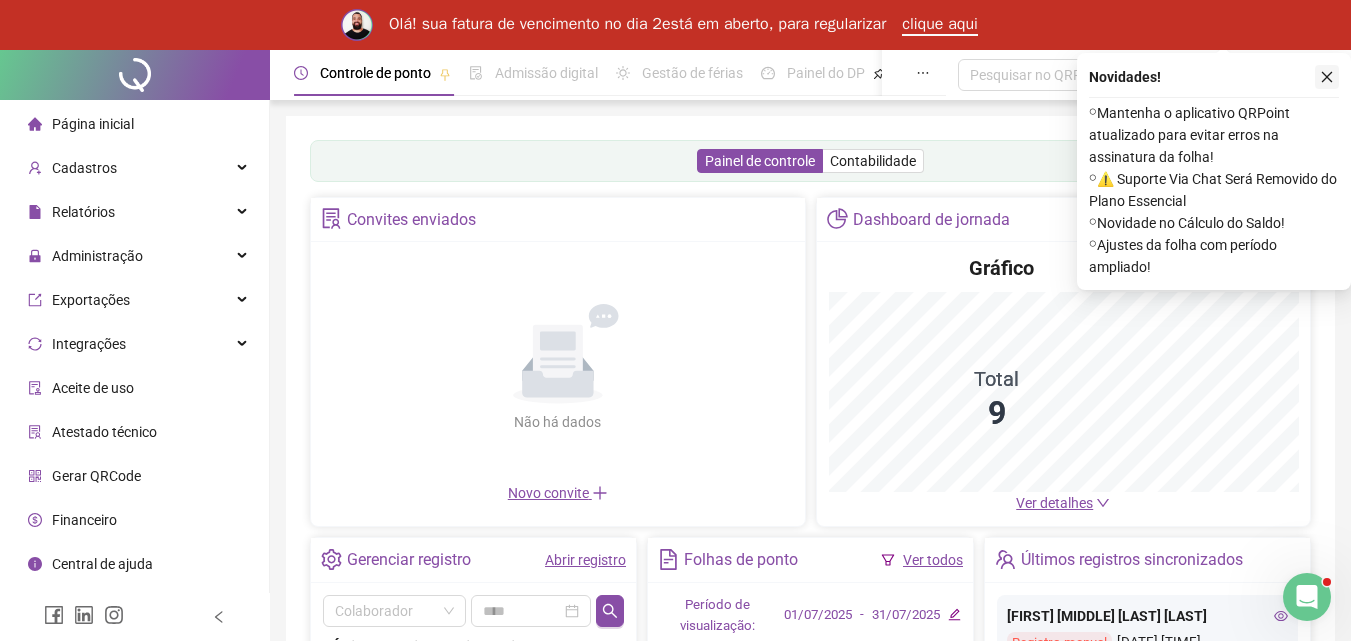 click at bounding box center [1327, 77] 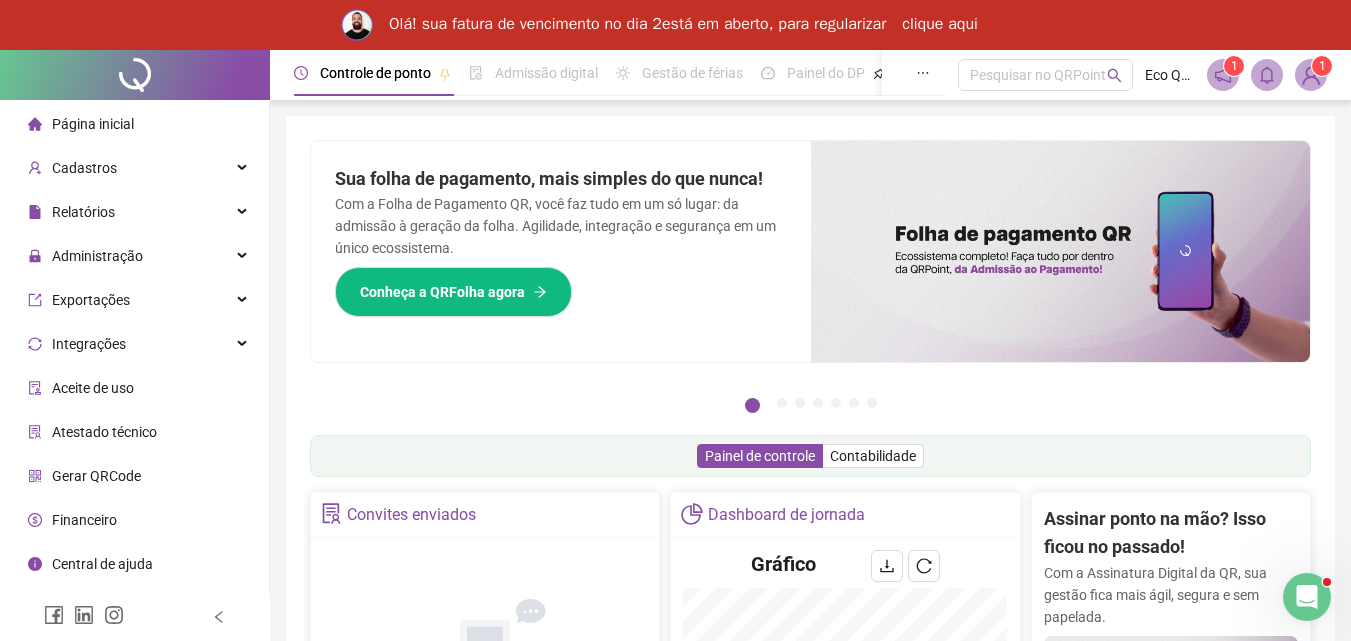 click on "clique aqui" at bounding box center (940, 25) 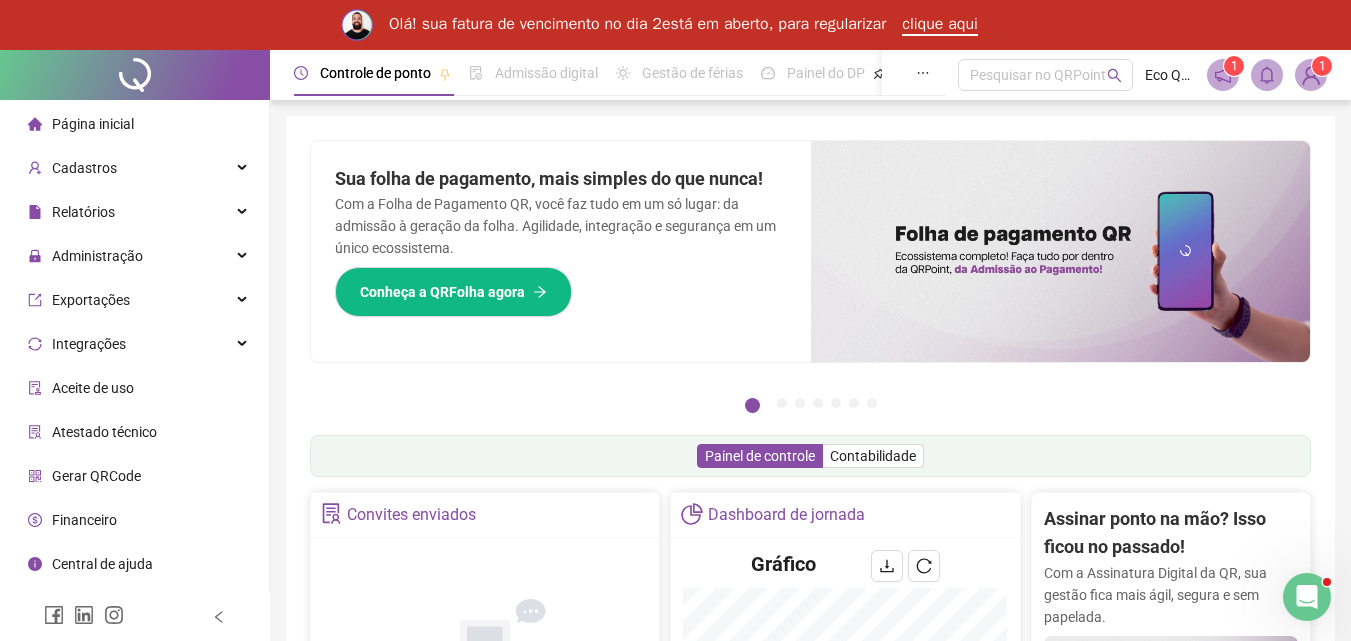 click on "Financeiro" at bounding box center (84, 520) 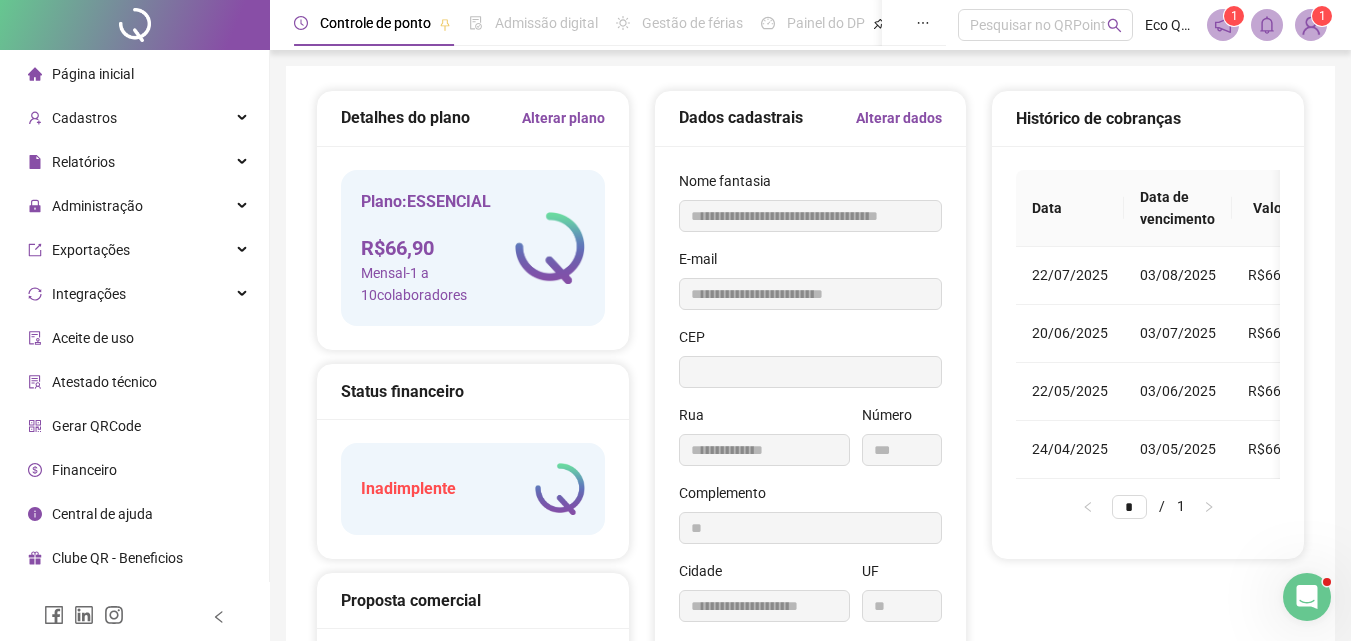 type on "**********" 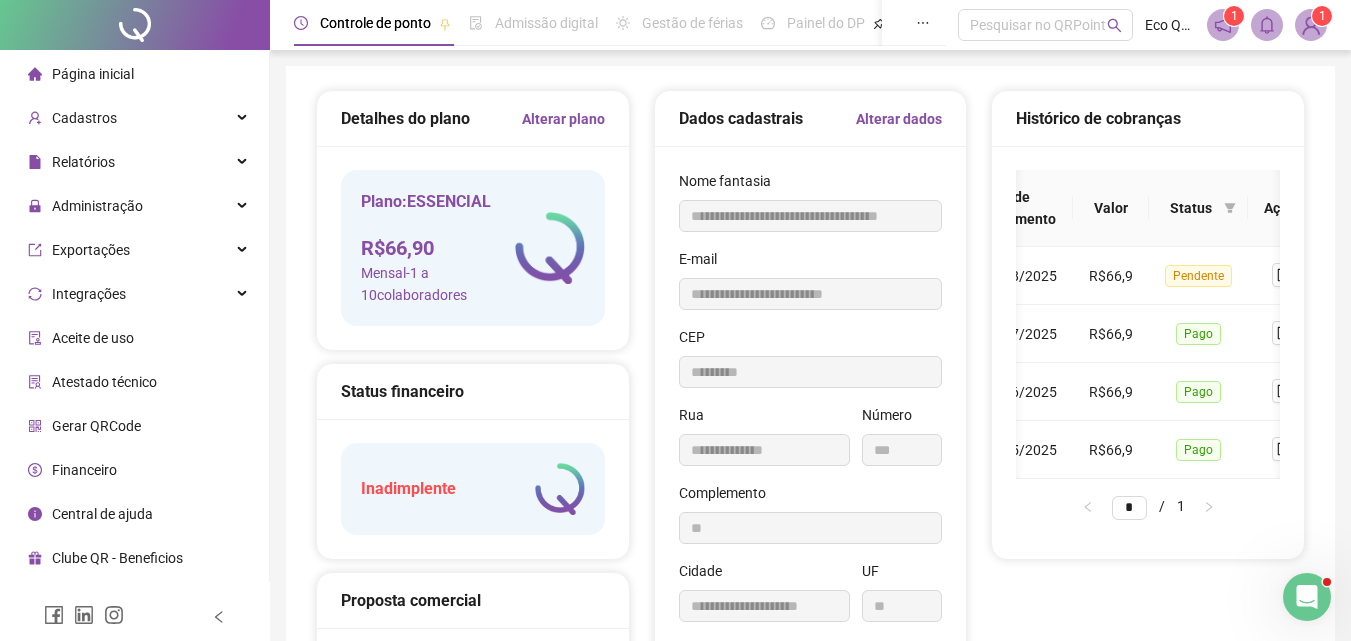 scroll, scrollTop: 0, scrollLeft: 187, axis: horizontal 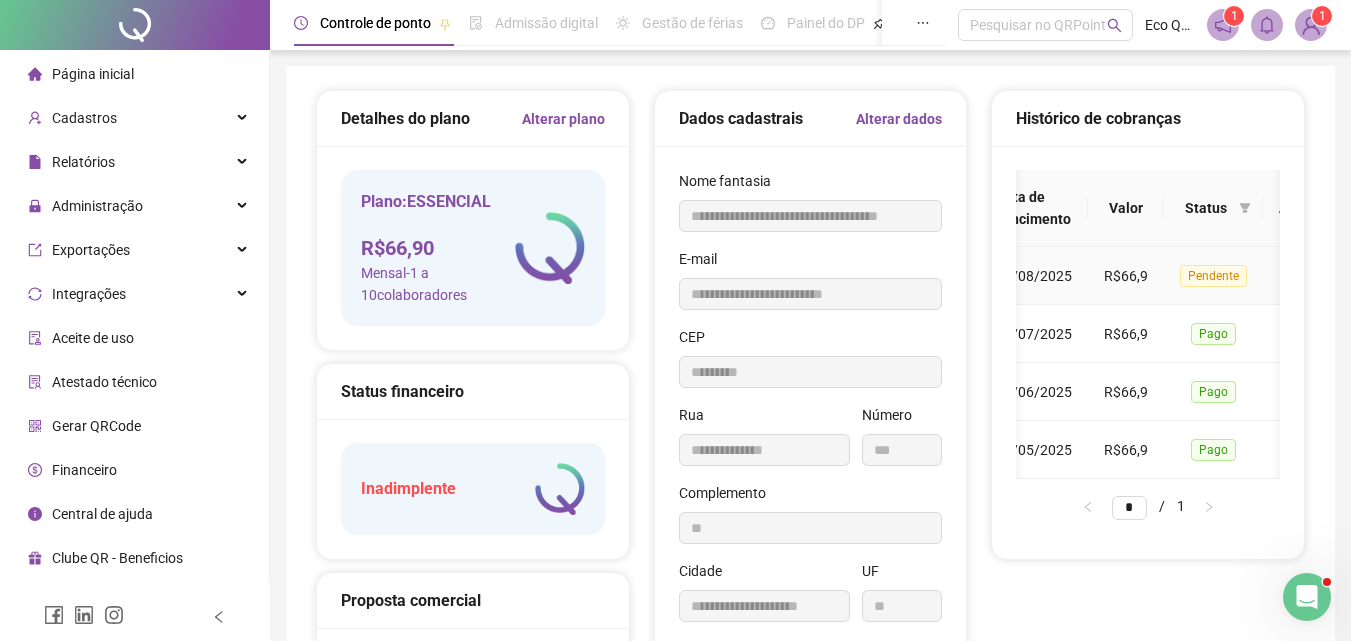 click on "Pendente" at bounding box center [1213, 276] 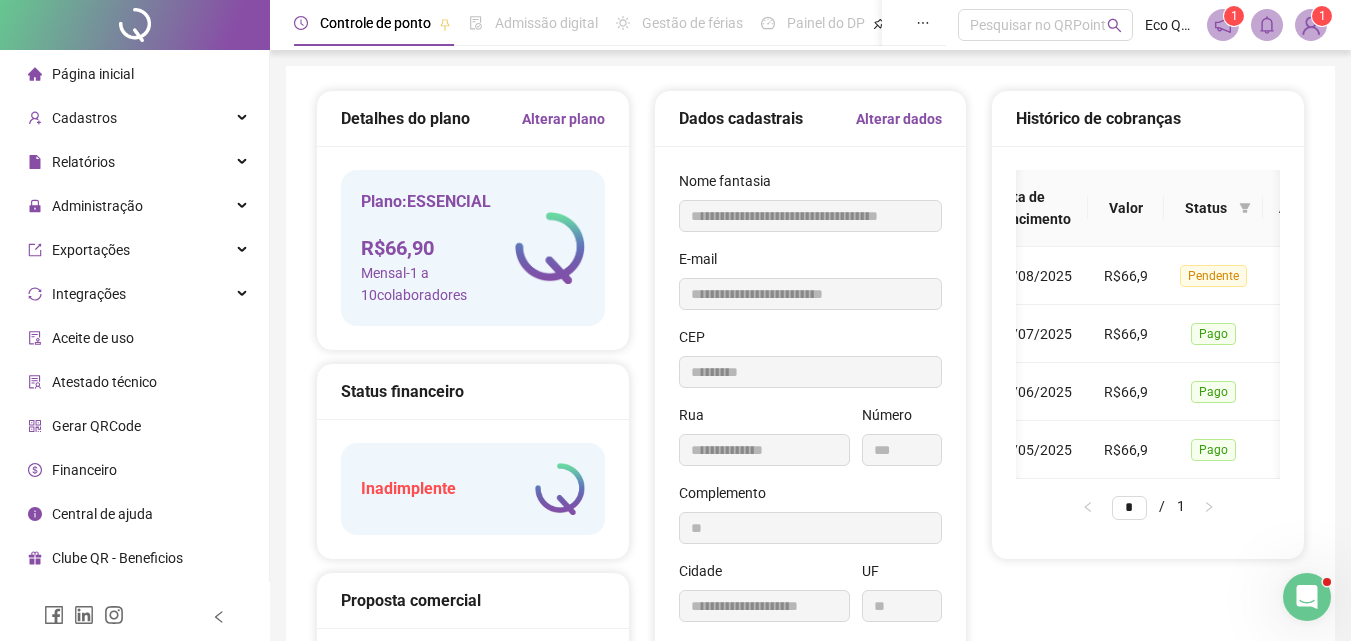 scroll, scrollTop: 0, scrollLeft: 187, axis: horizontal 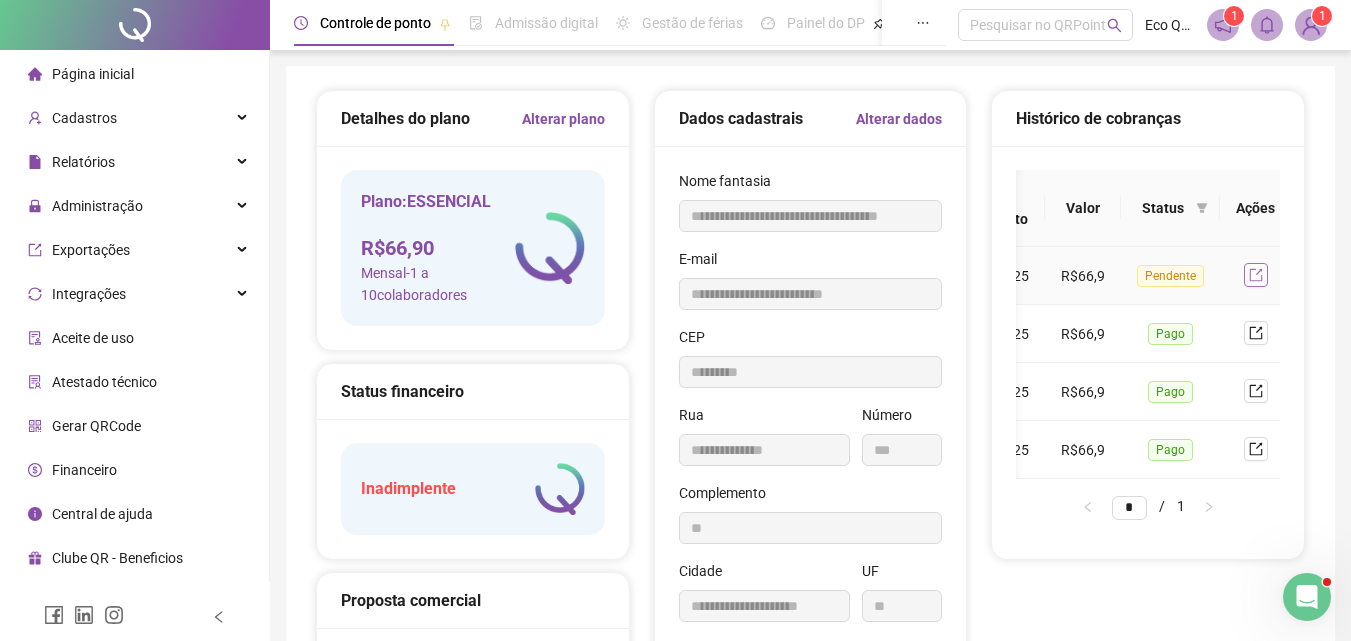click 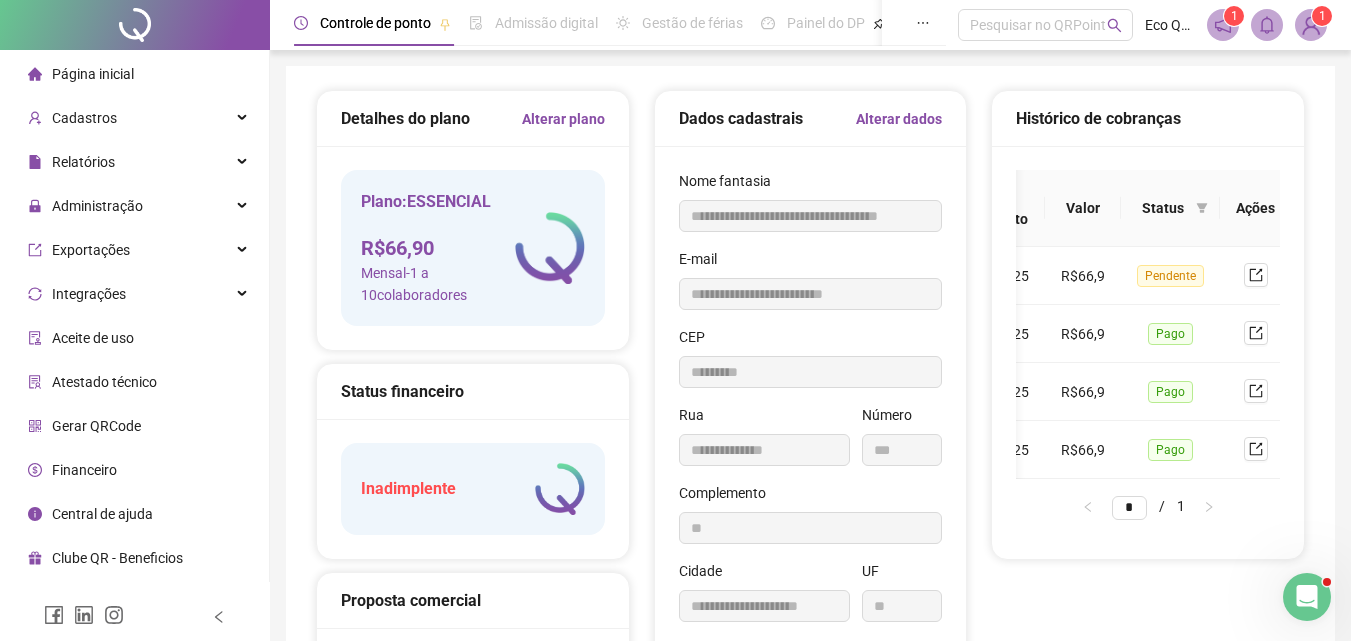 click at bounding box center [1311, 25] 